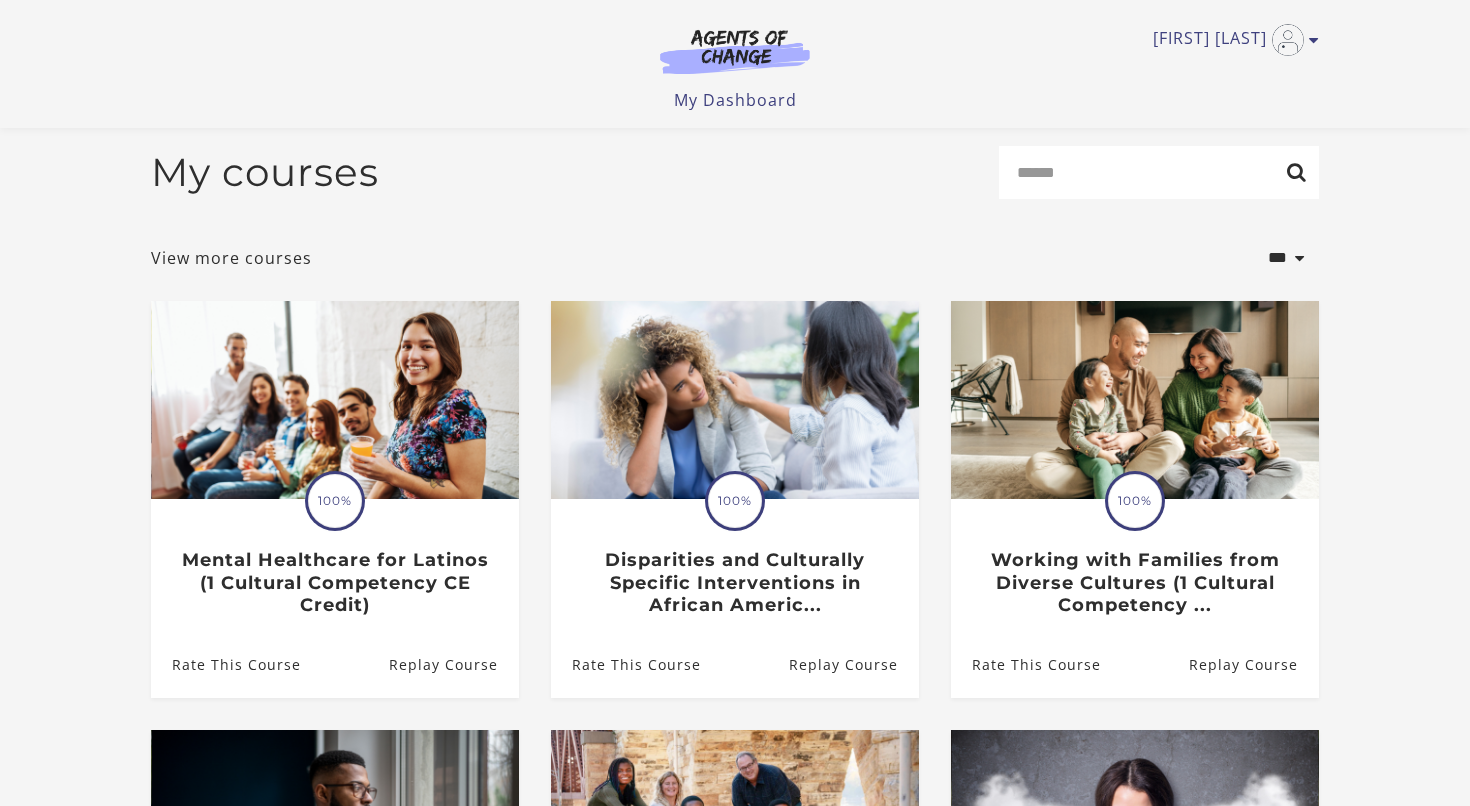 scroll, scrollTop: 0, scrollLeft: 0, axis: both 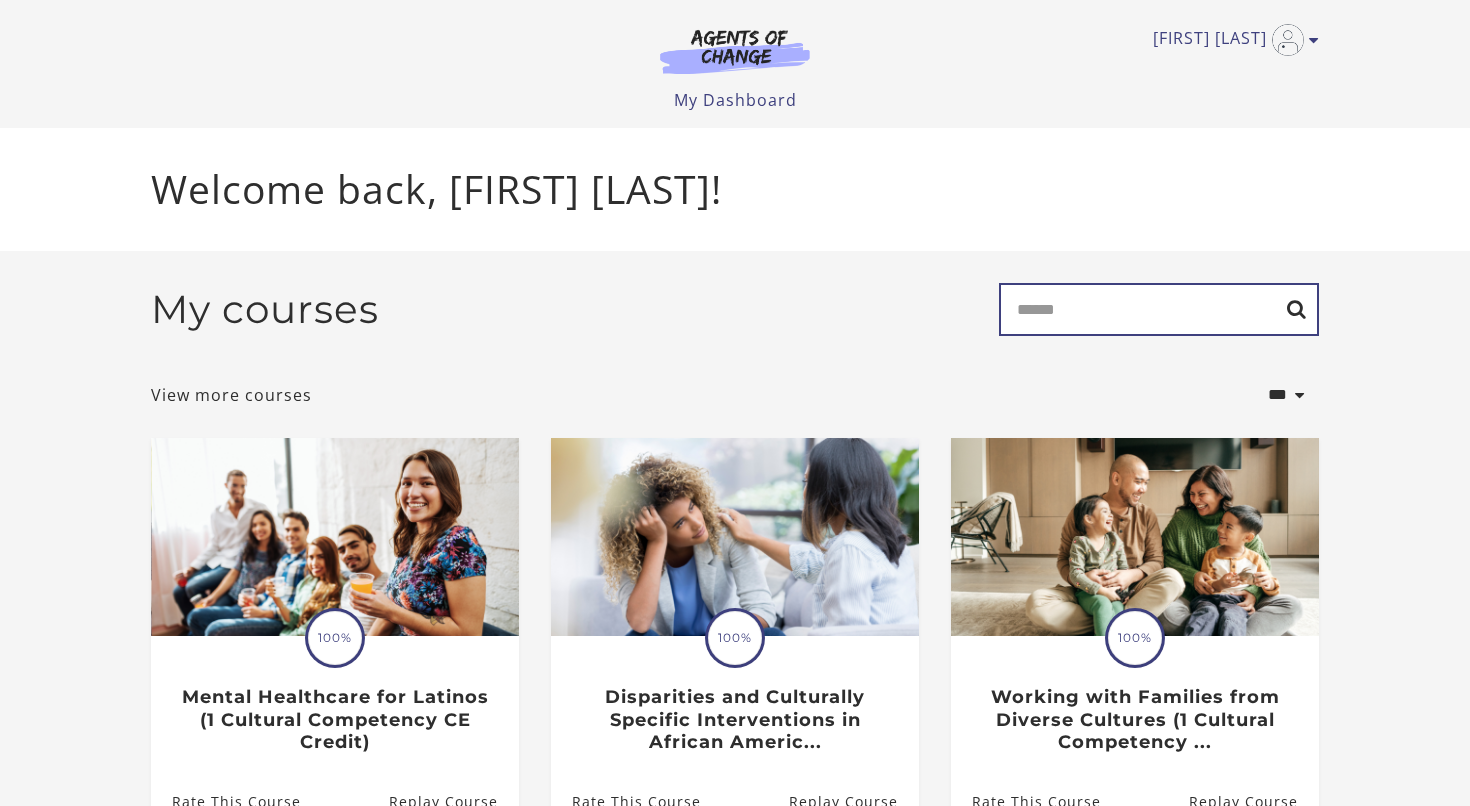 click on "Search" at bounding box center [1159, 309] 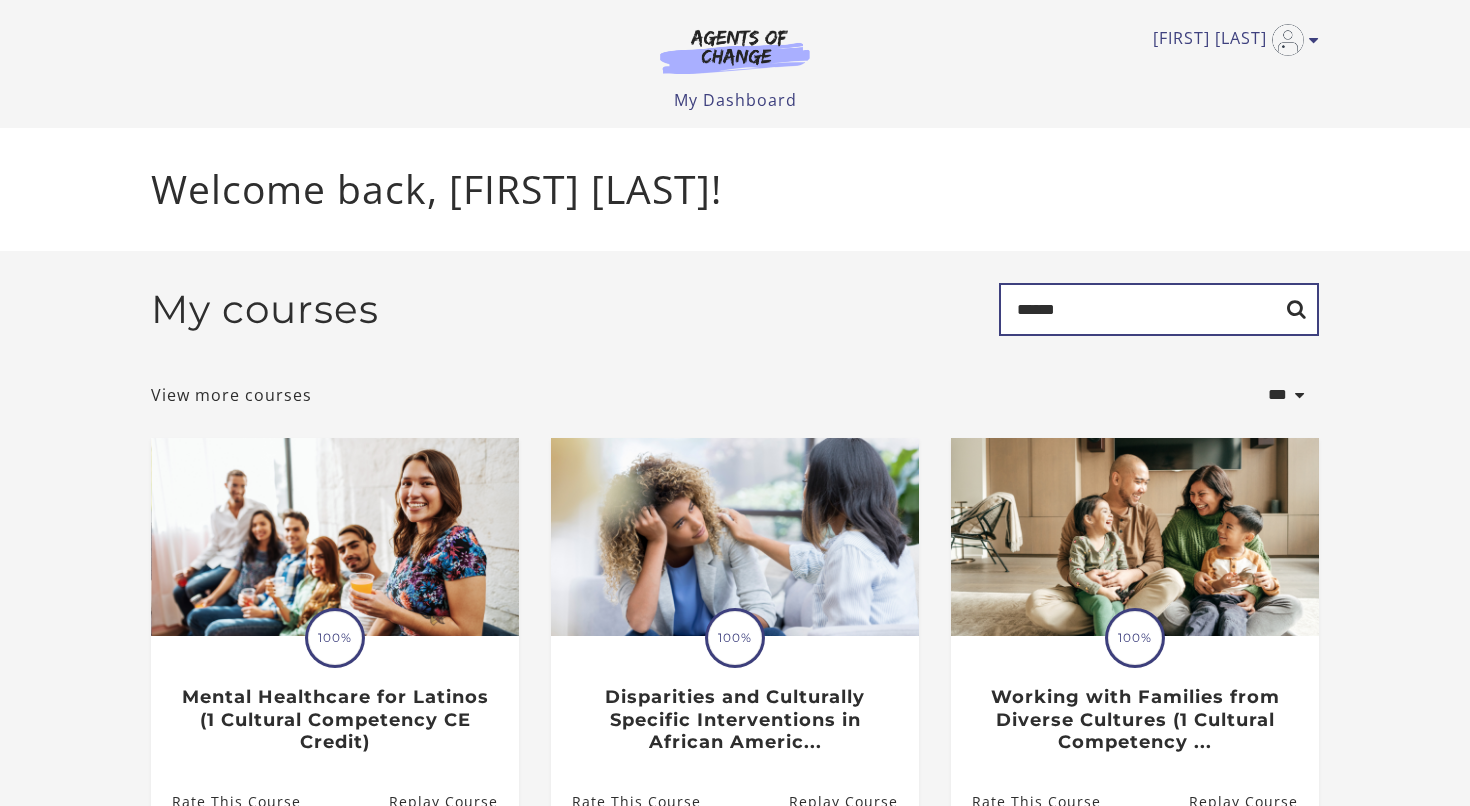 type on "******" 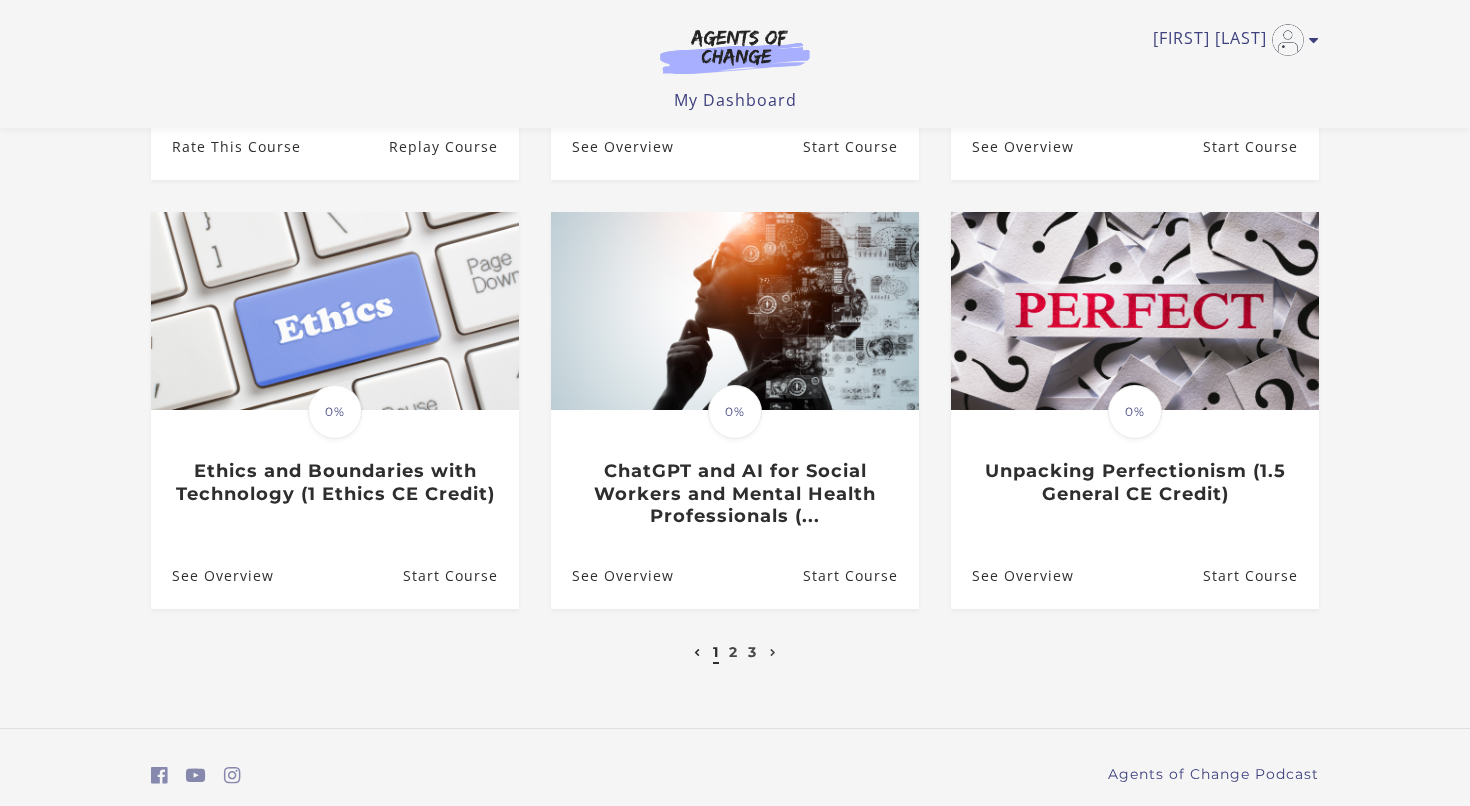 scroll, scrollTop: 584, scrollLeft: 0, axis: vertical 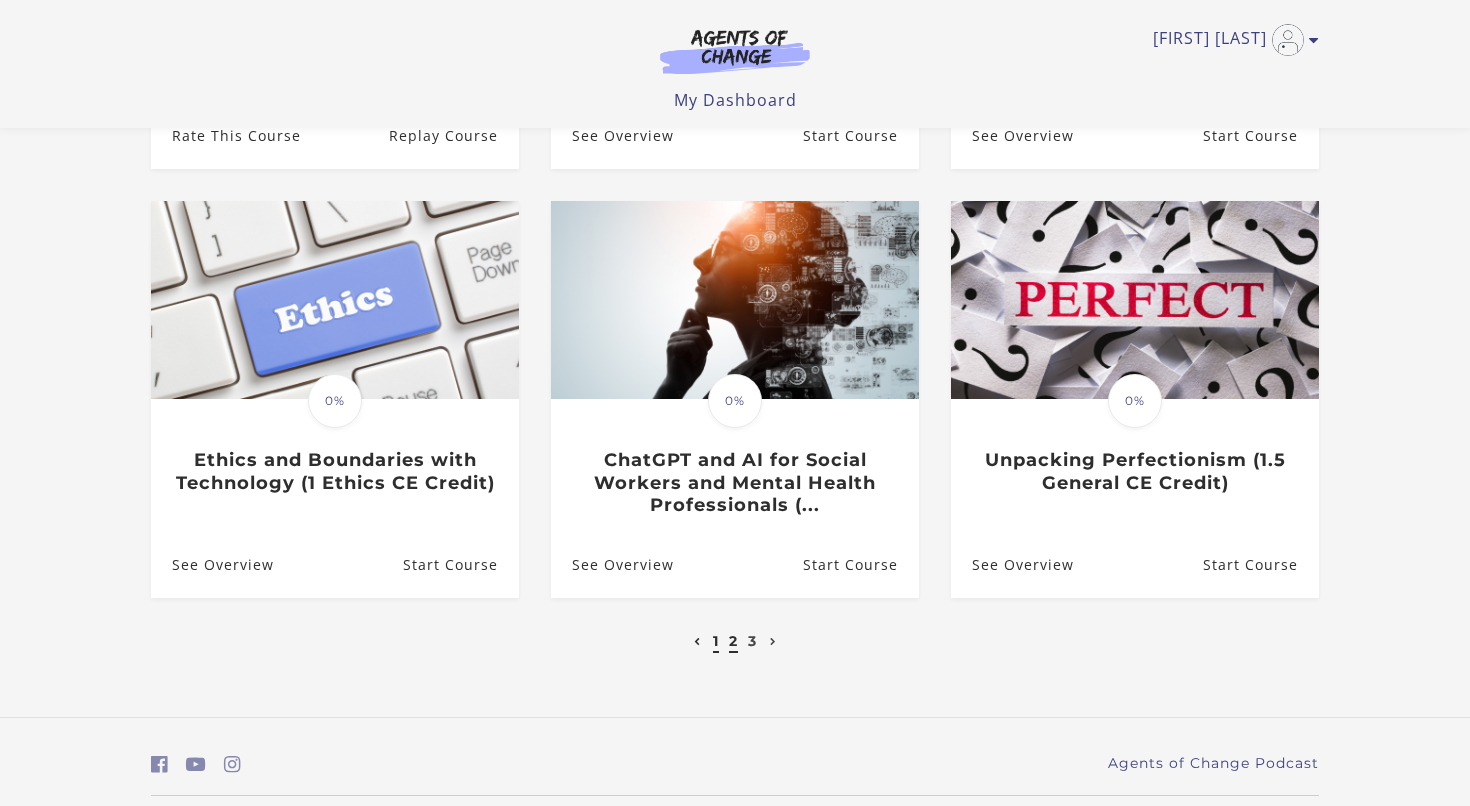 click on "2" at bounding box center [733, 641] 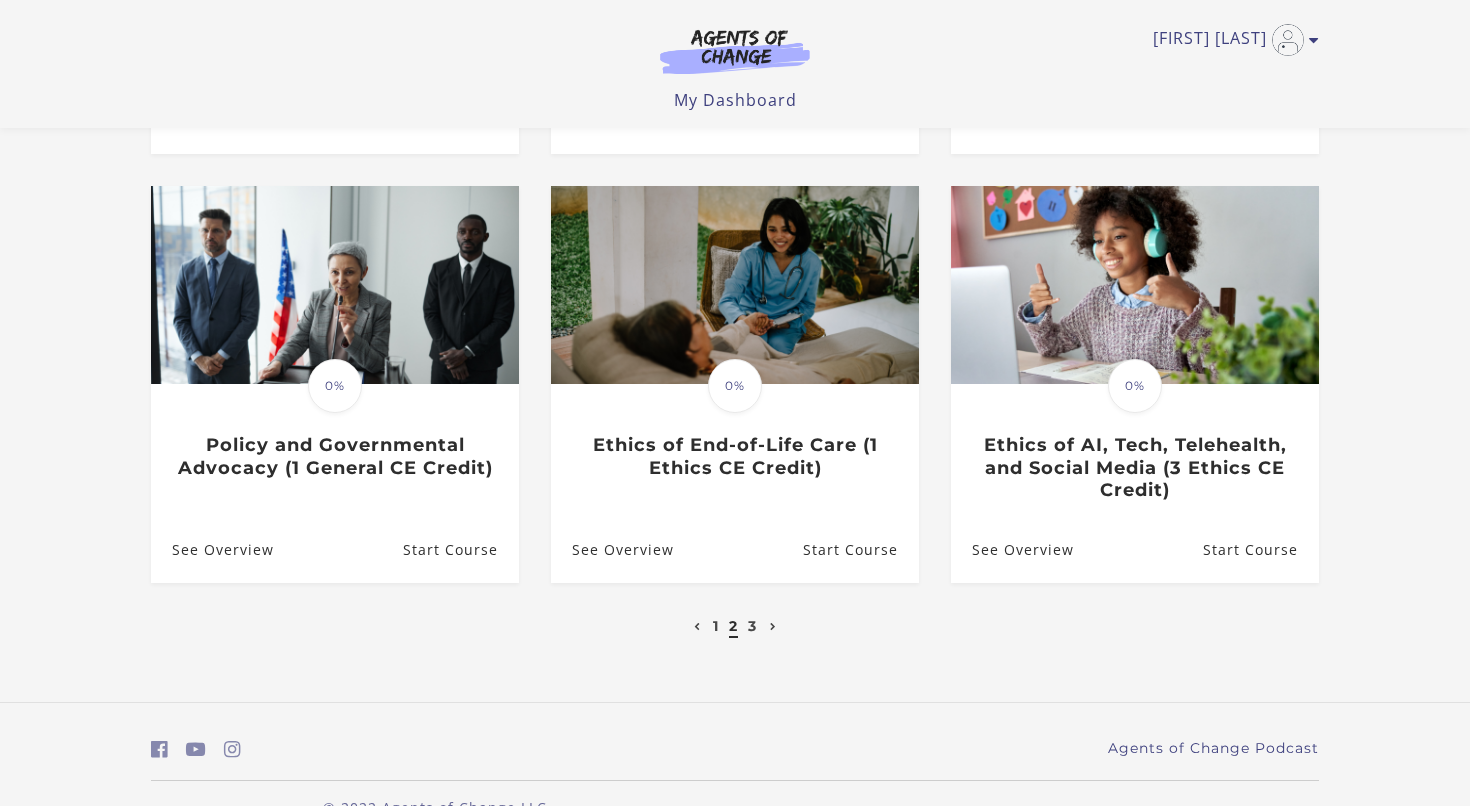 scroll, scrollTop: 647, scrollLeft: 0, axis: vertical 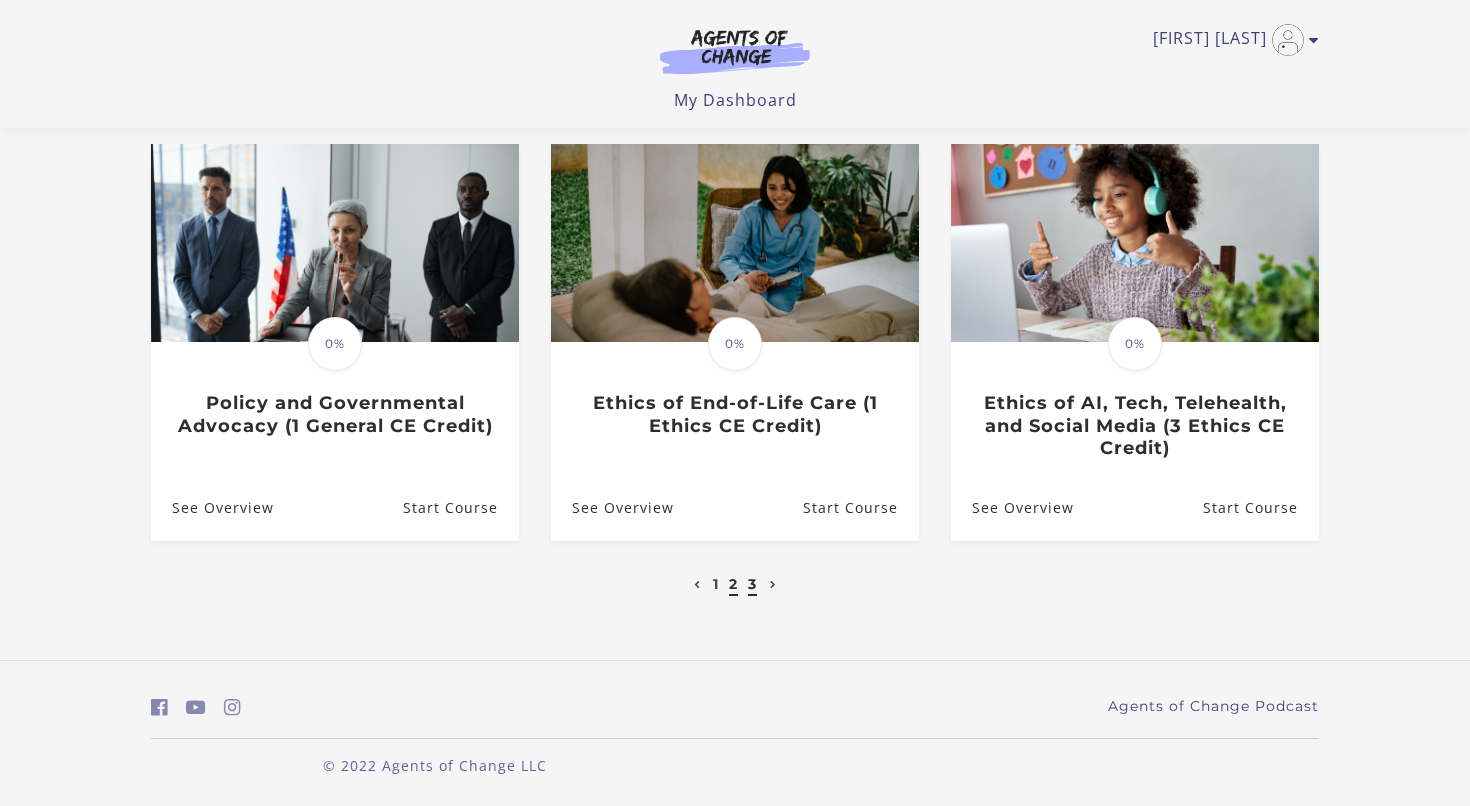 click on "3" at bounding box center (752, 584) 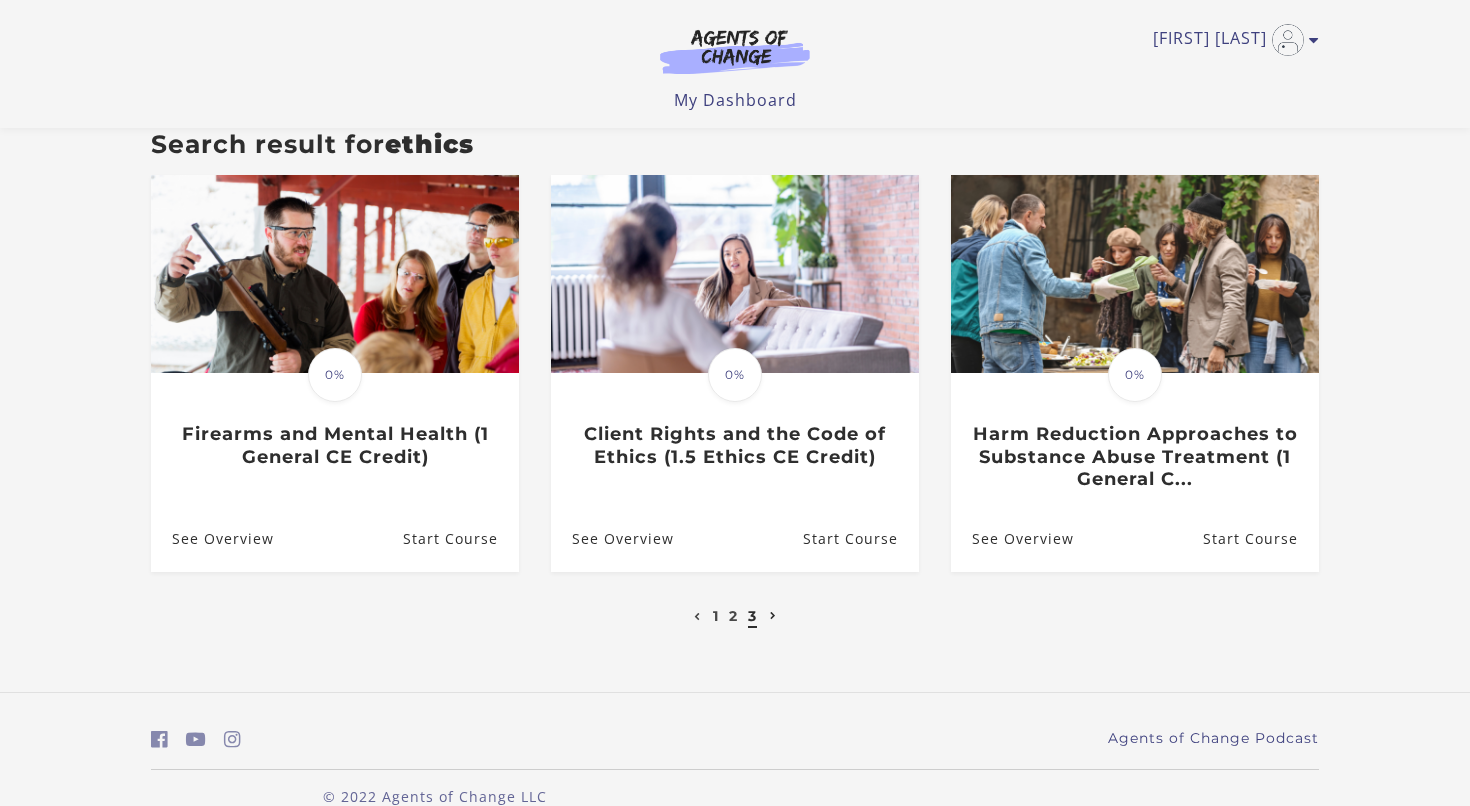 scroll, scrollTop: 218, scrollLeft: 0, axis: vertical 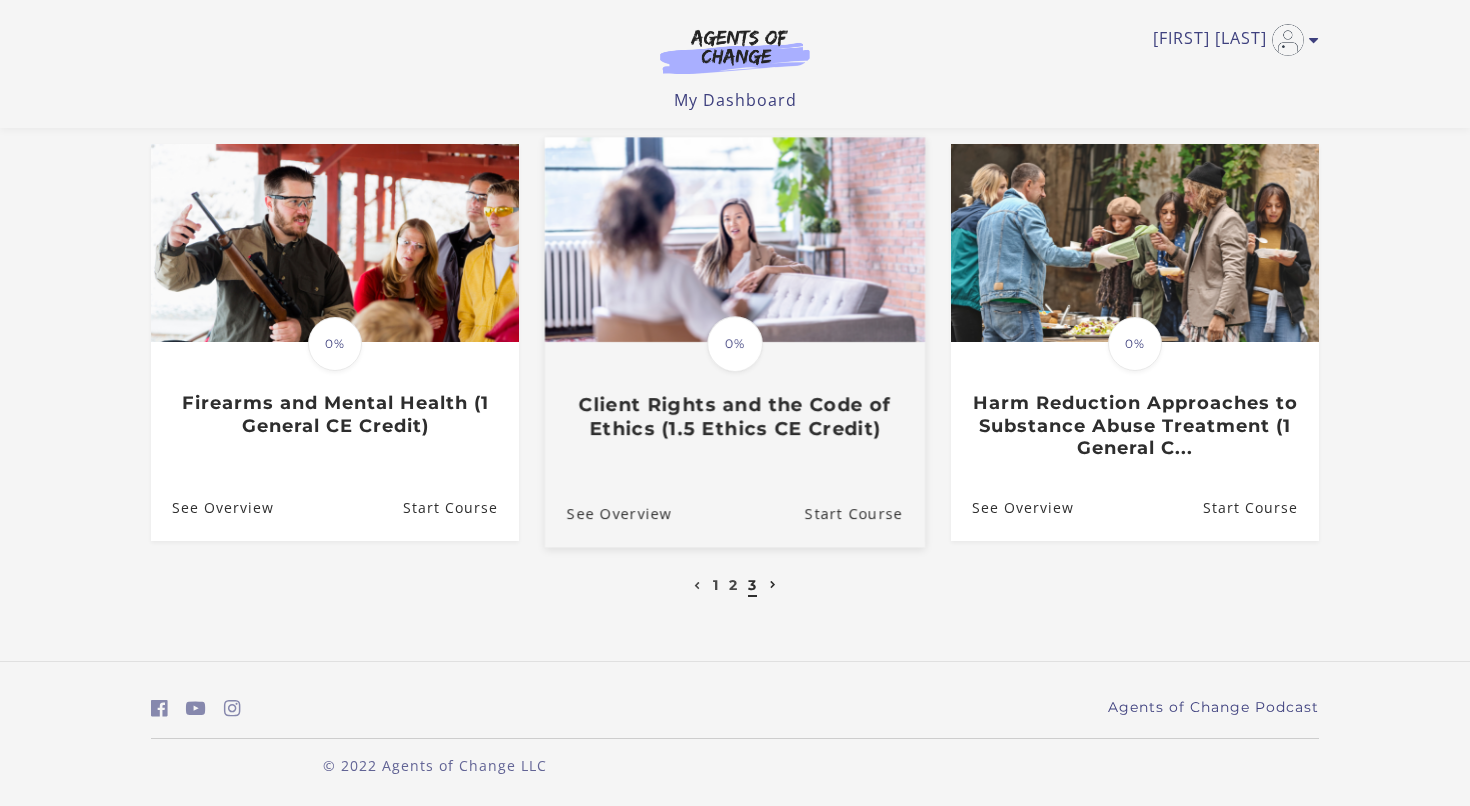 click on "Client Rights and the Code of Ethics (1.5 Ethics CE Credit)" at bounding box center (735, 417) 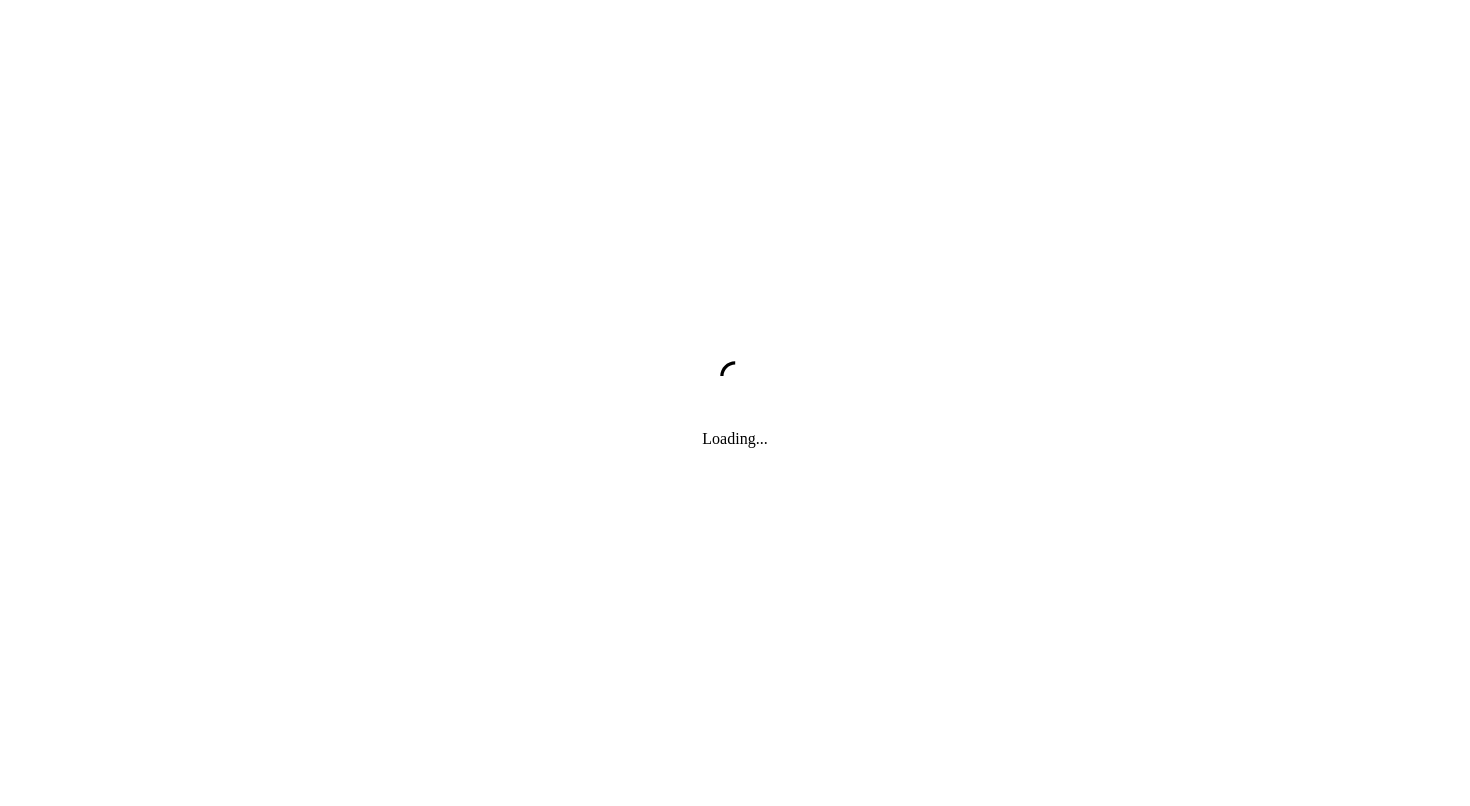 scroll, scrollTop: 0, scrollLeft: 0, axis: both 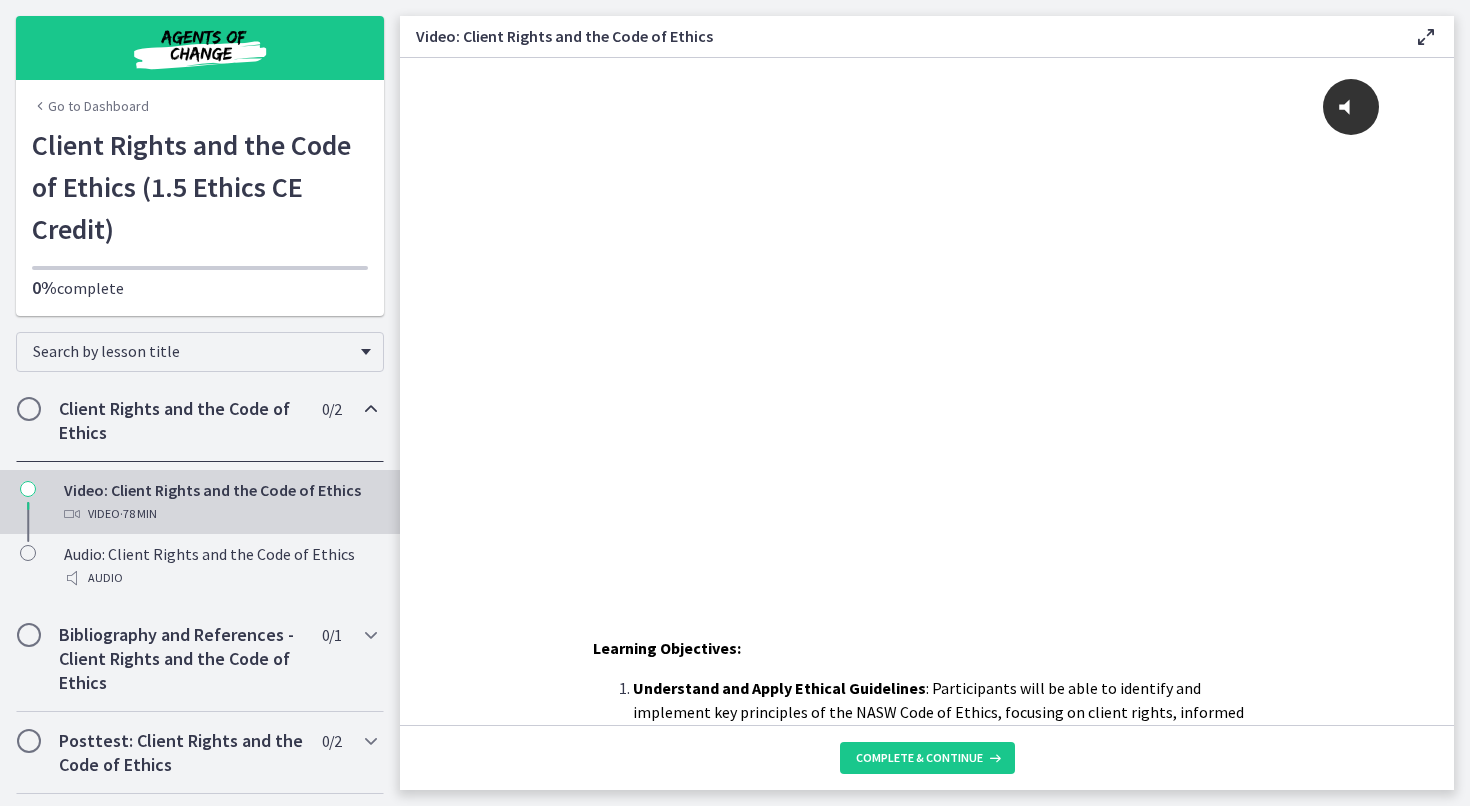 click on "Click for sound
@keyframes VOLUME_SMALL_WAVE_FLASH {
0% { opacity: 0; }
33% { opacity: 1; }
66% { opacity: 1; }
100% { opacity: 0; }
}
@keyframes VOLUME_LARGE_WAVE_FLASH {
0% { opacity: 0; }
33% { opacity: 1; }
66% { opacity: 1; }
100% { opacity: 0; }
}
.volume__small-wave {
animation: VOLUME_SMALL_WAVE_FLASH 2s infinite;
opacity: 0;
}
.volume__large-wave {
animation: VOLUME_LARGE_WAVE_FLASH 2s infinite .3s;
opacity: 0;
}" at bounding box center [927, 307] 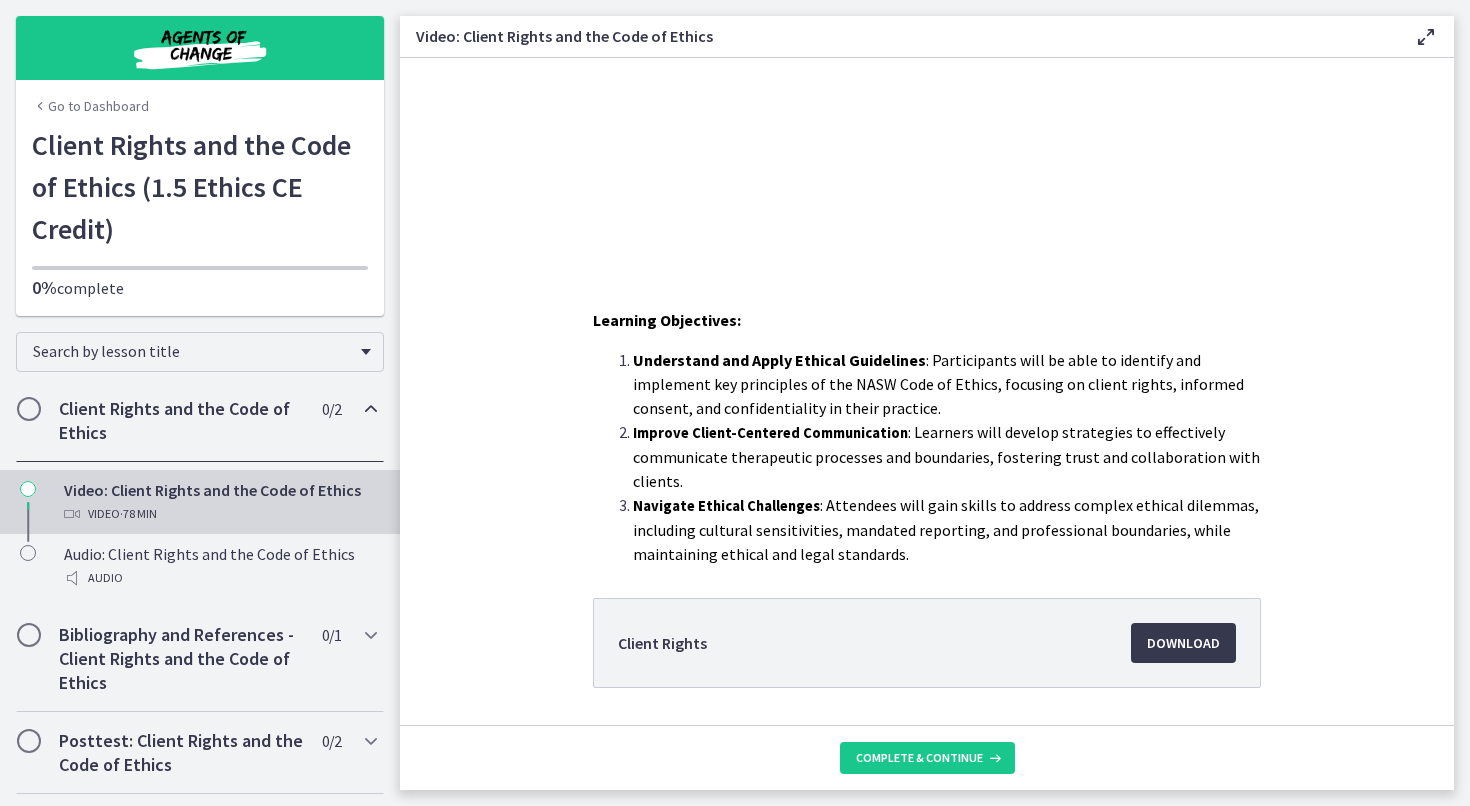 scroll, scrollTop: 0, scrollLeft: 0, axis: both 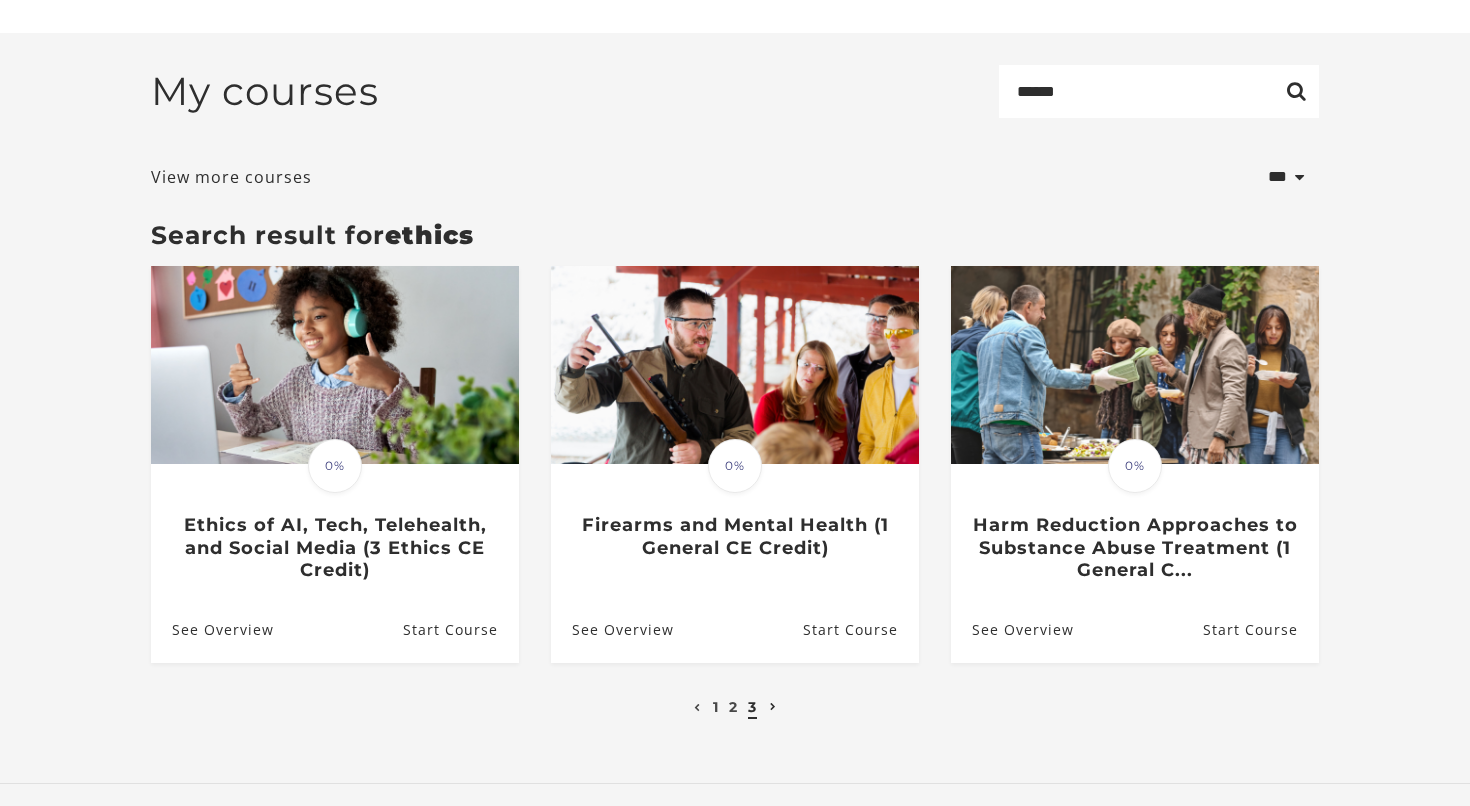 click at bounding box center (773, 707) 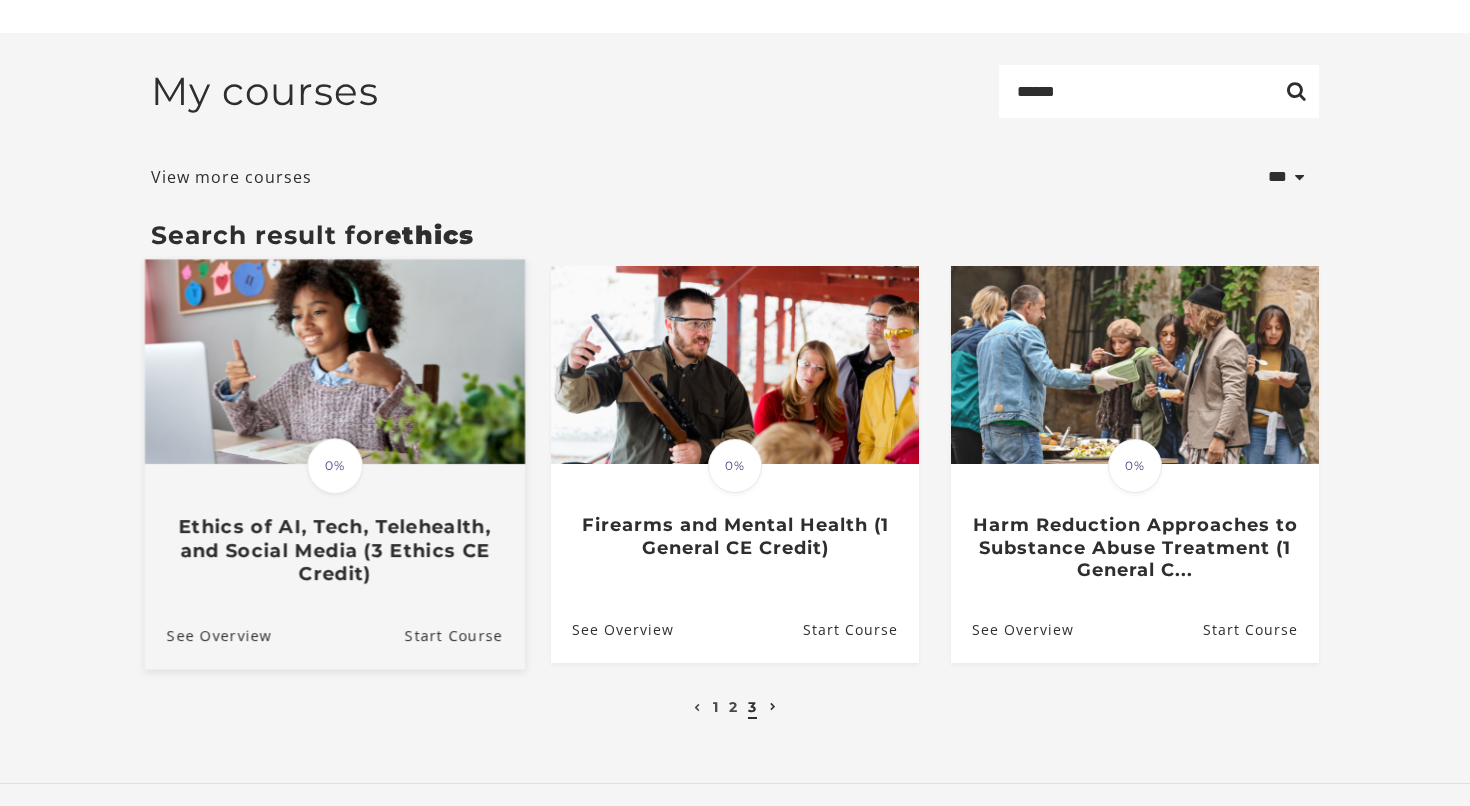 click on "Ethics of AI, Tech, Telehealth, and Social Media (3 Ethics CE Credit)" at bounding box center (335, 551) 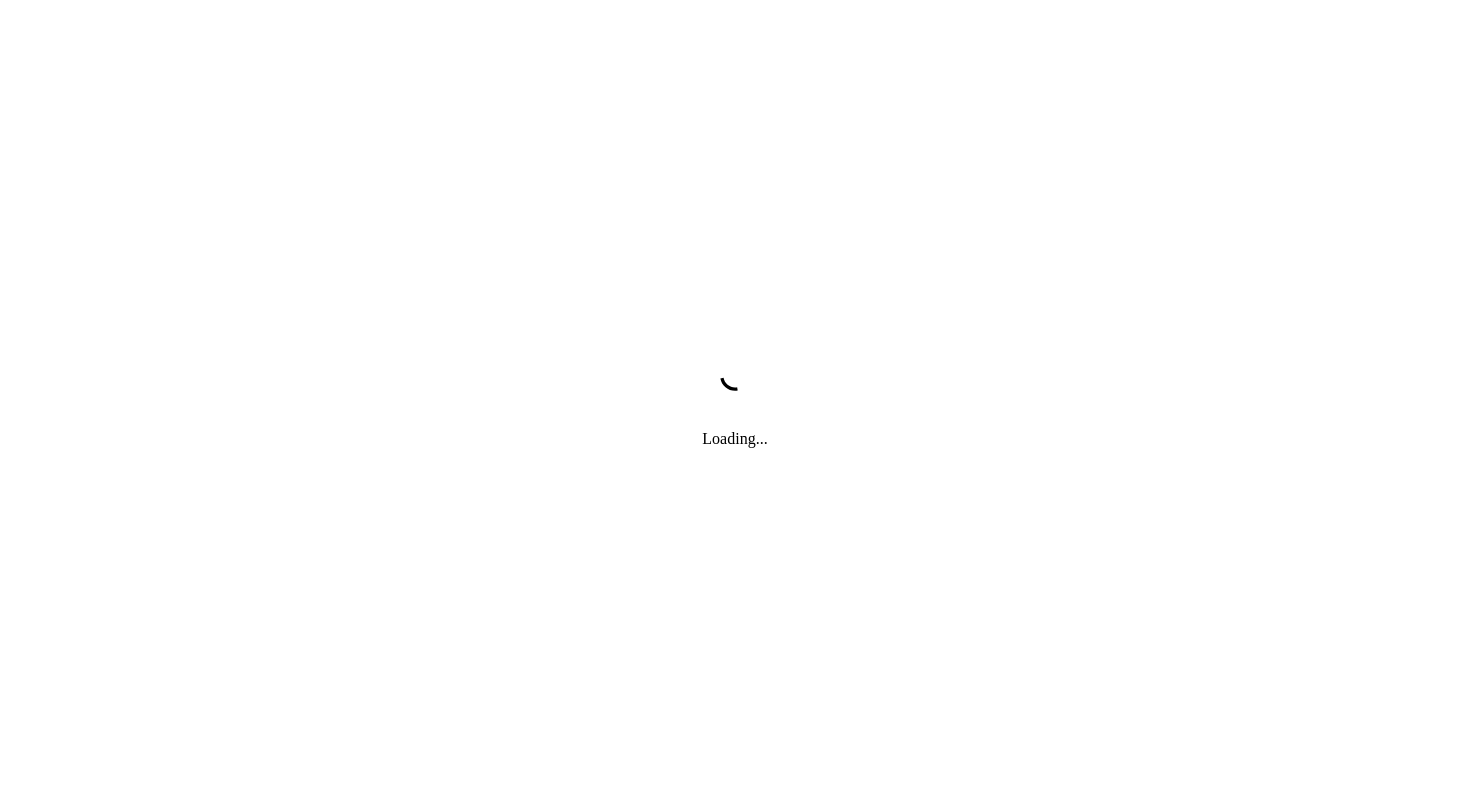 scroll, scrollTop: 0, scrollLeft: 0, axis: both 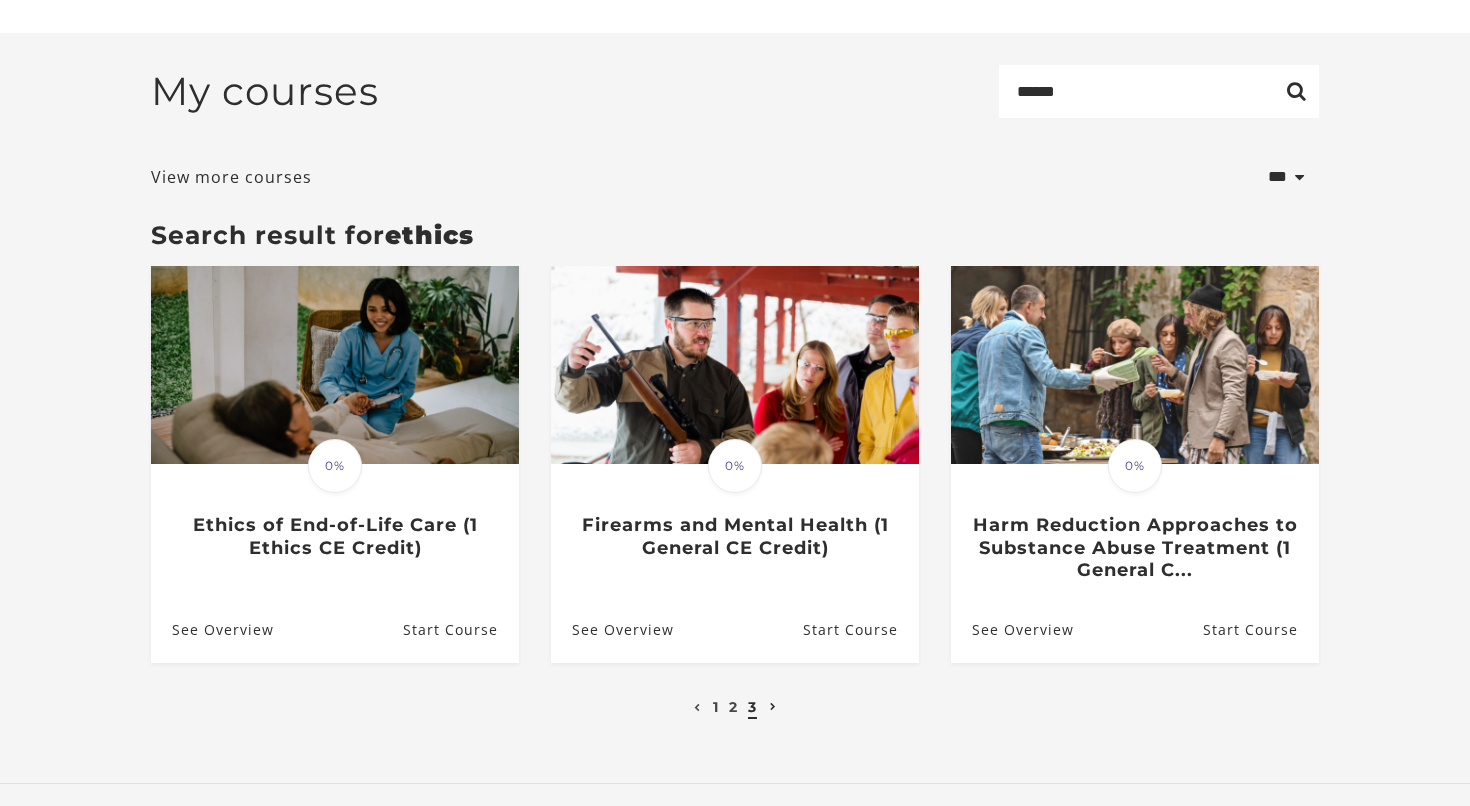 click at bounding box center (773, 707) 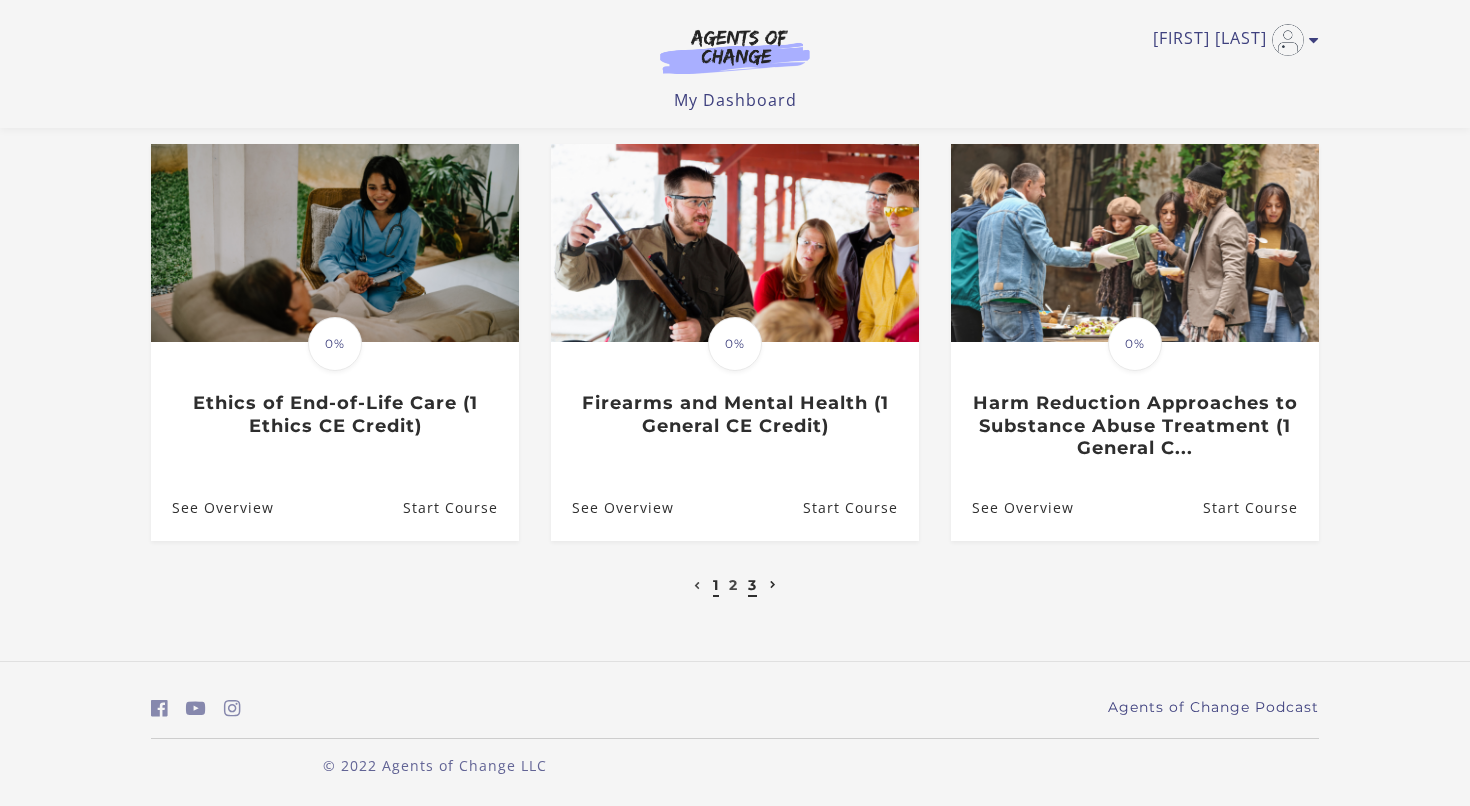 click on "1" at bounding box center [716, 585] 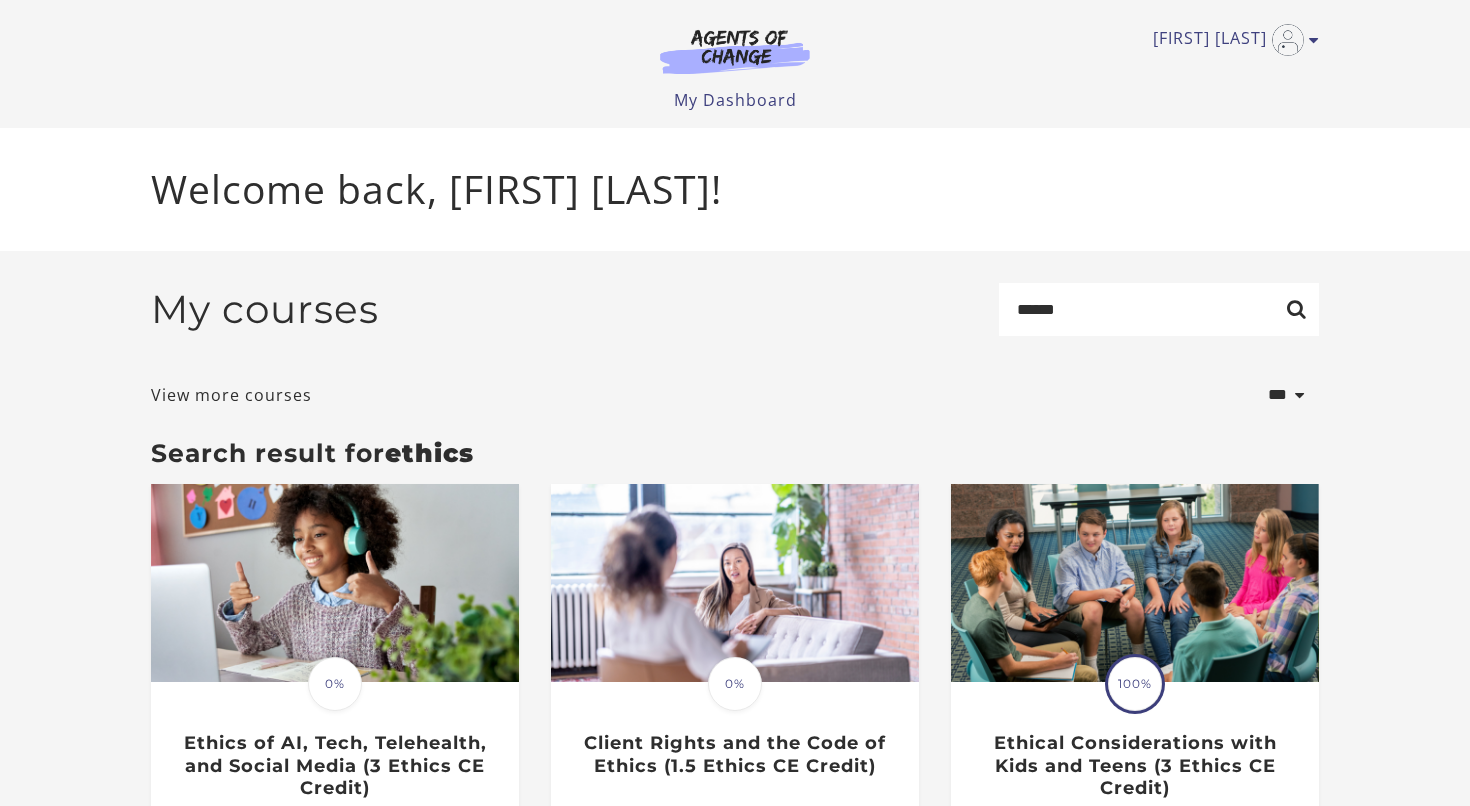scroll, scrollTop: 0, scrollLeft: 0, axis: both 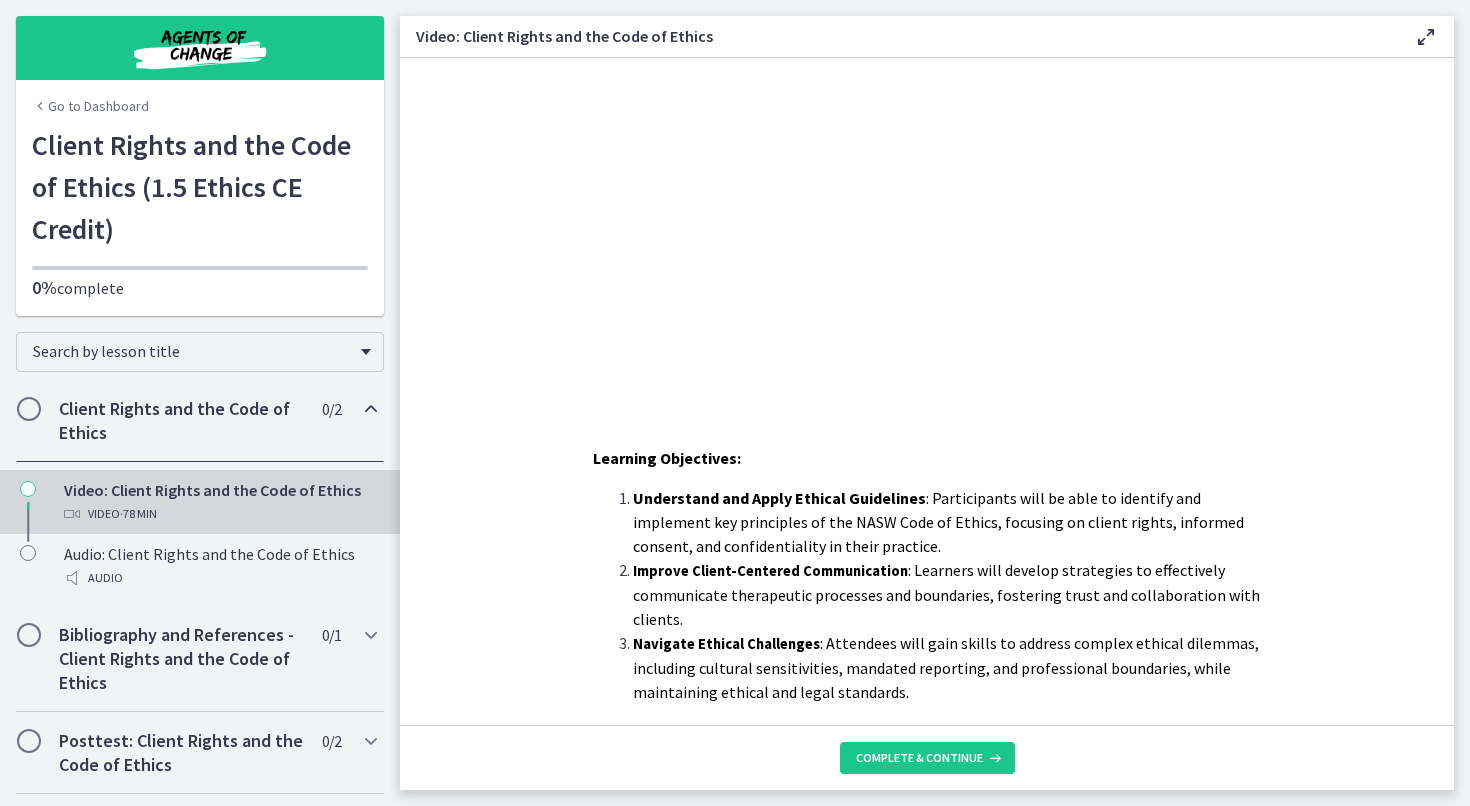 drag, startPoint x: 235, startPoint y: 358, endPoint x: 23, endPoint y: -48, distance: 458.01746 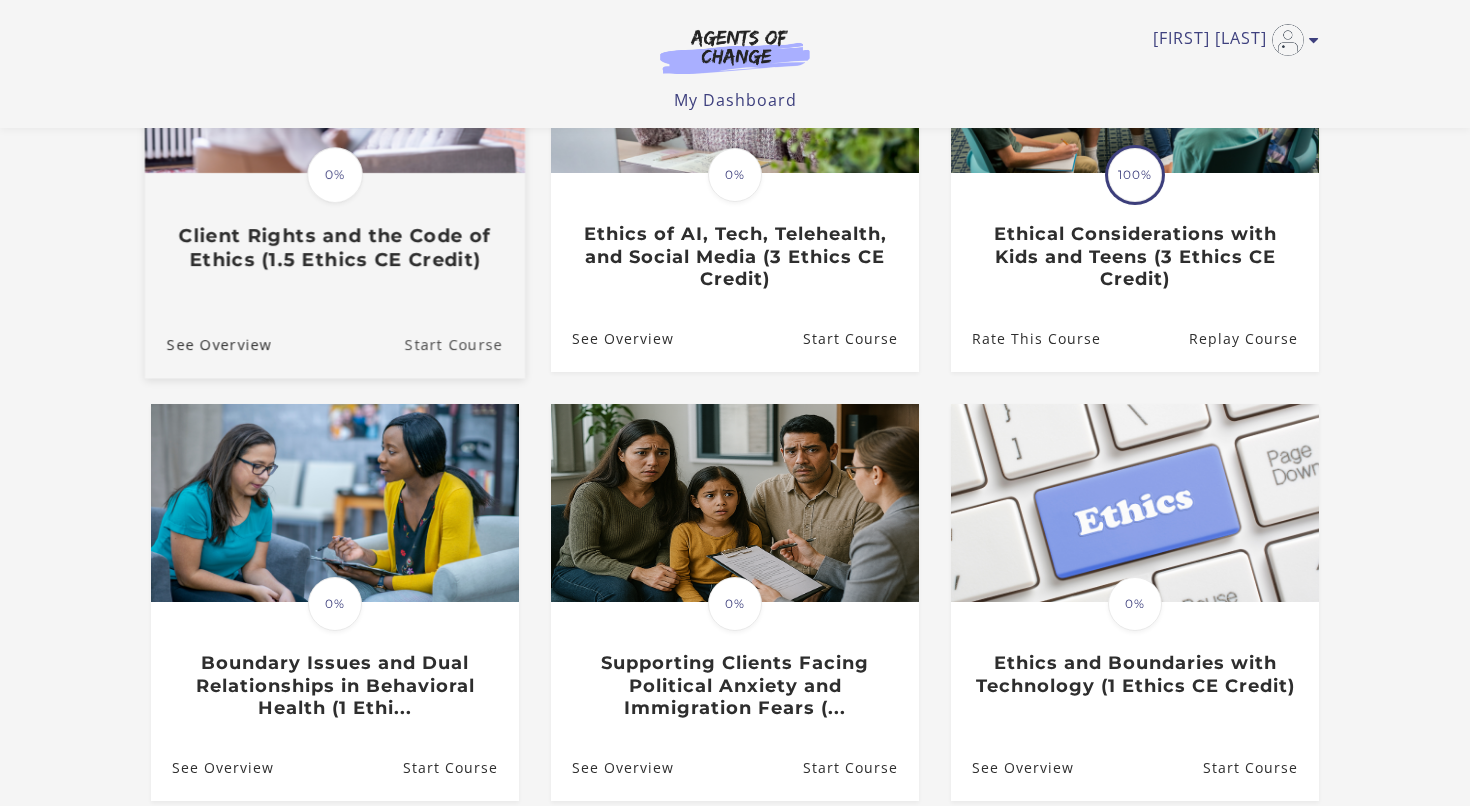 scroll, scrollTop: 380, scrollLeft: 0, axis: vertical 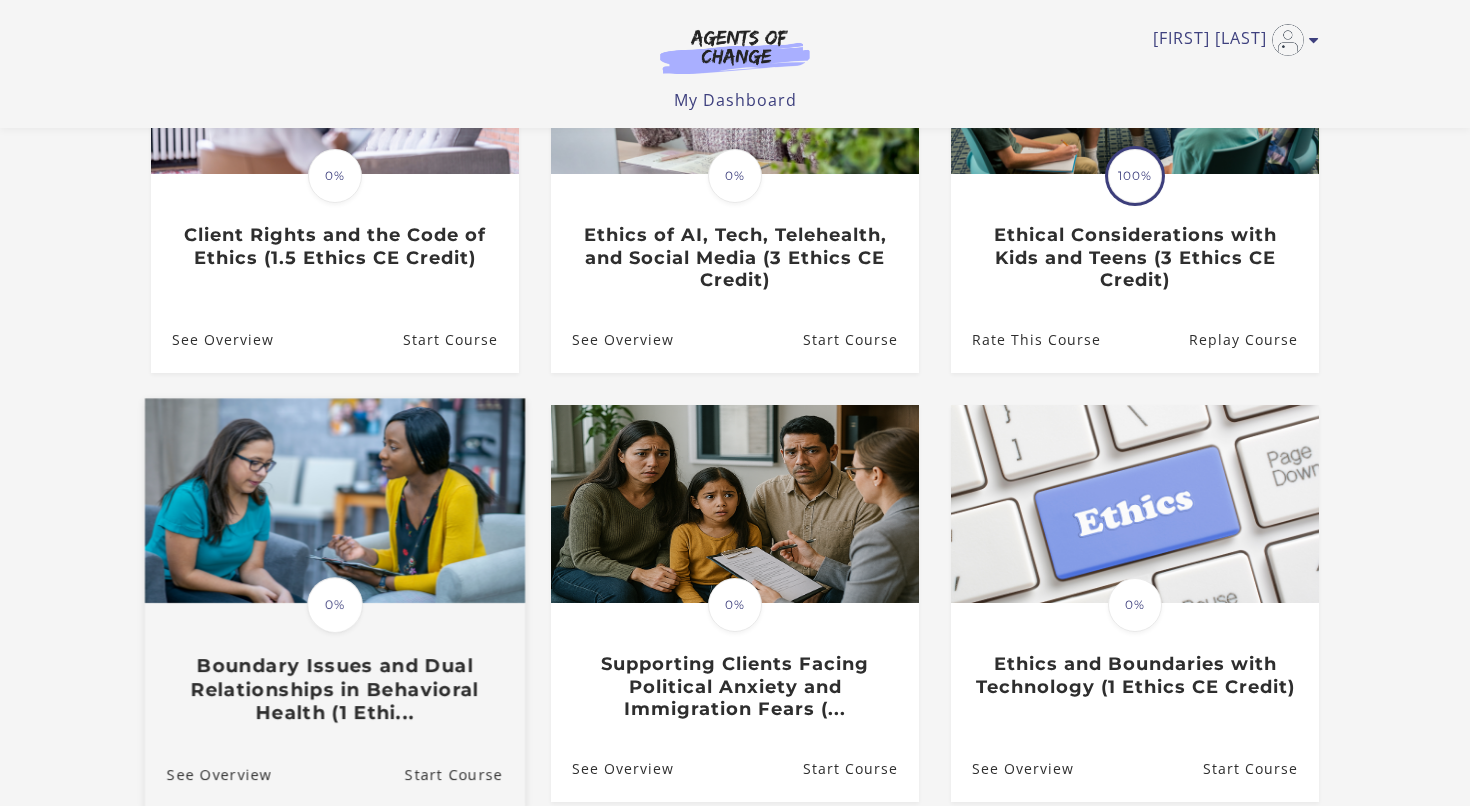 click on "Translation missing: en.liquid.partials.dashboard_course_card.progress_description: 0%
0%
Boundary Issues and Dual Relationships in Behavioral Health (1 Ethi..." at bounding box center (335, 664) 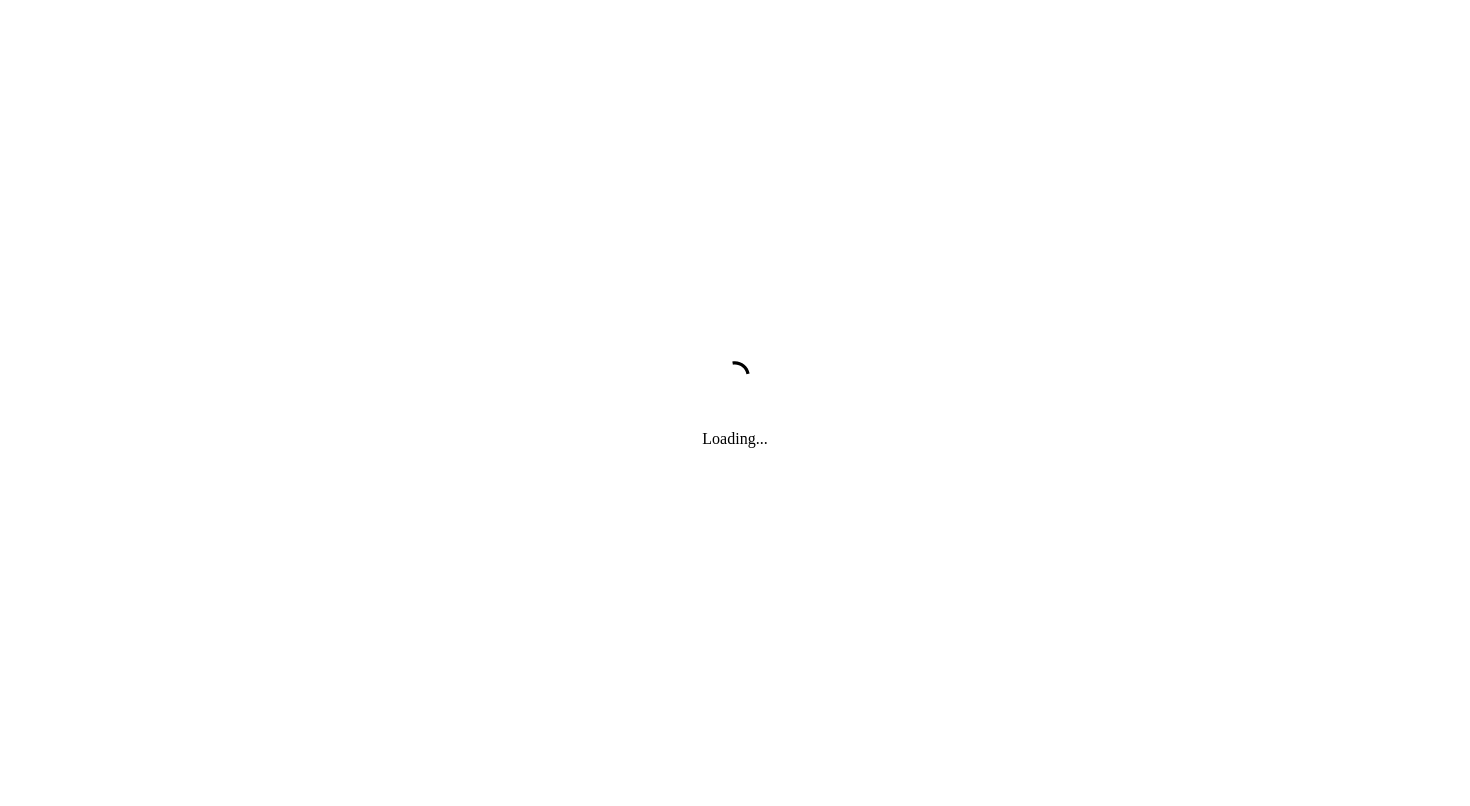 scroll, scrollTop: 0, scrollLeft: 0, axis: both 